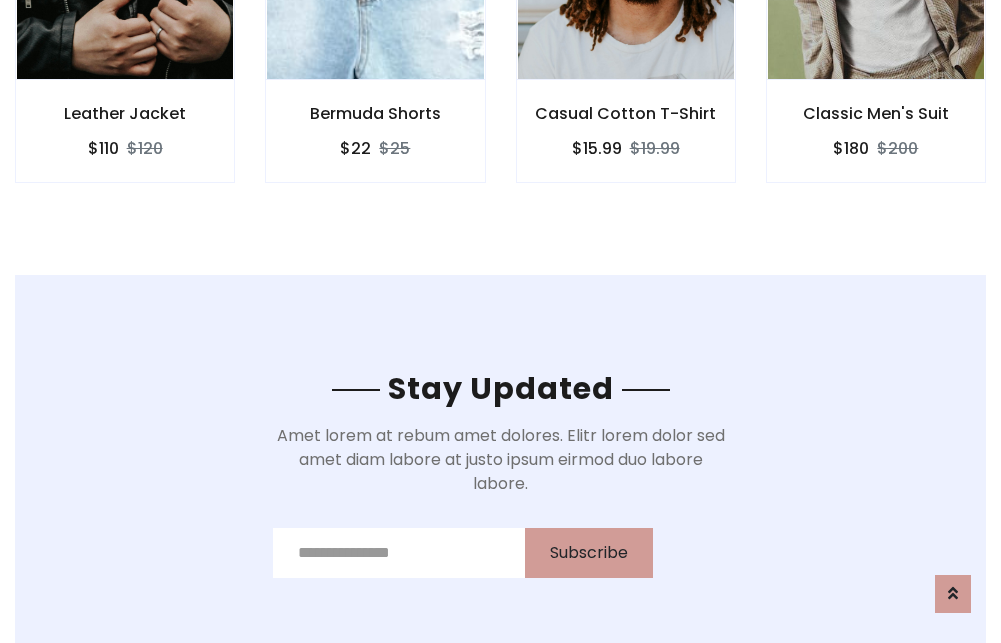 scroll, scrollTop: 3012, scrollLeft: 0, axis: vertical 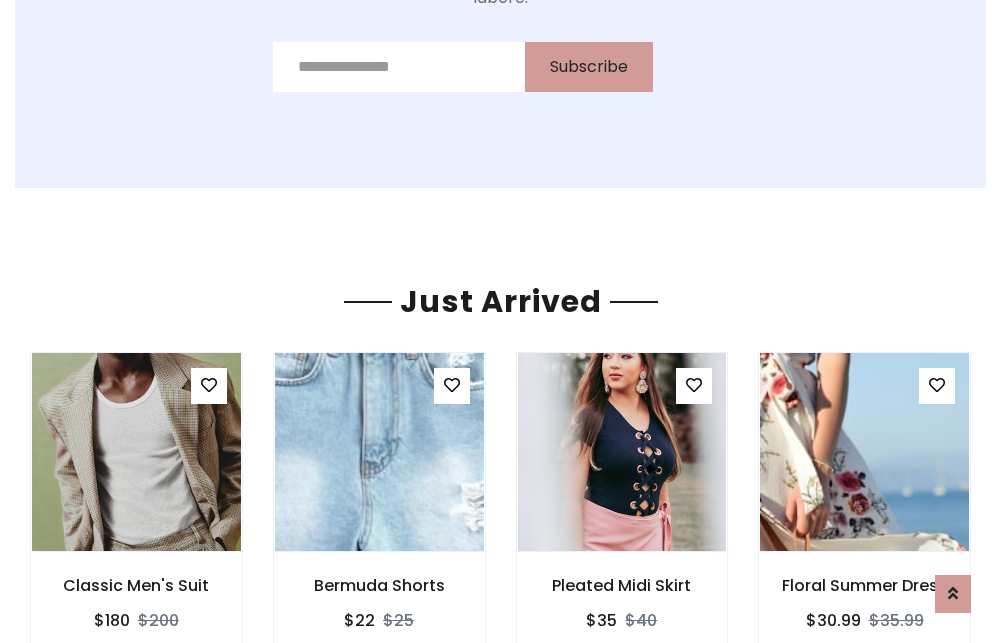 click on "Casual Cotton T-Shirt
$15.99
$19.99" at bounding box center (626, -441) 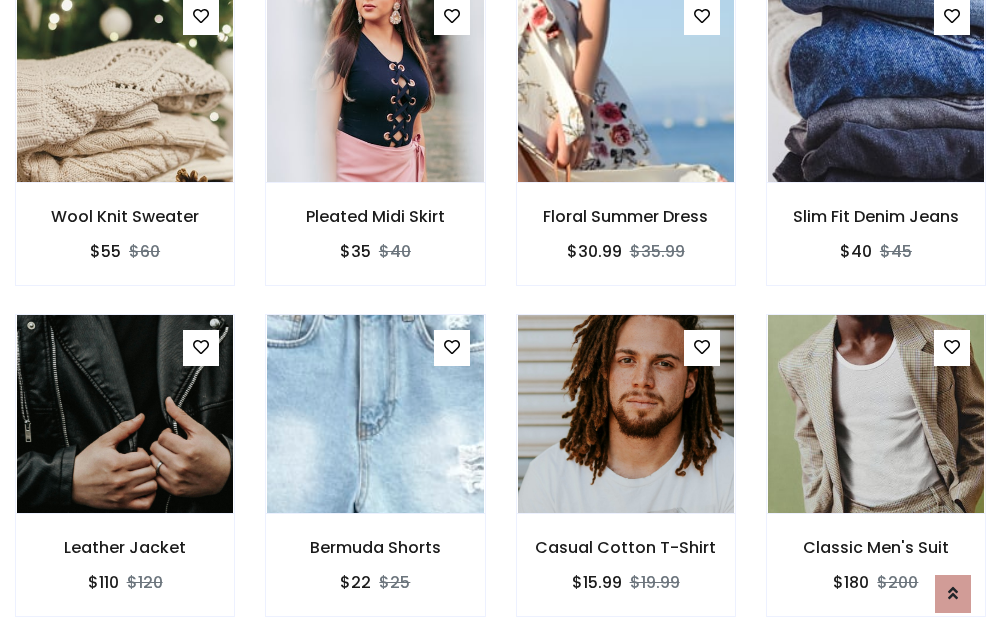 click on "Casual Cotton T-Shirt
$15.99
$19.99" at bounding box center [626, 479] 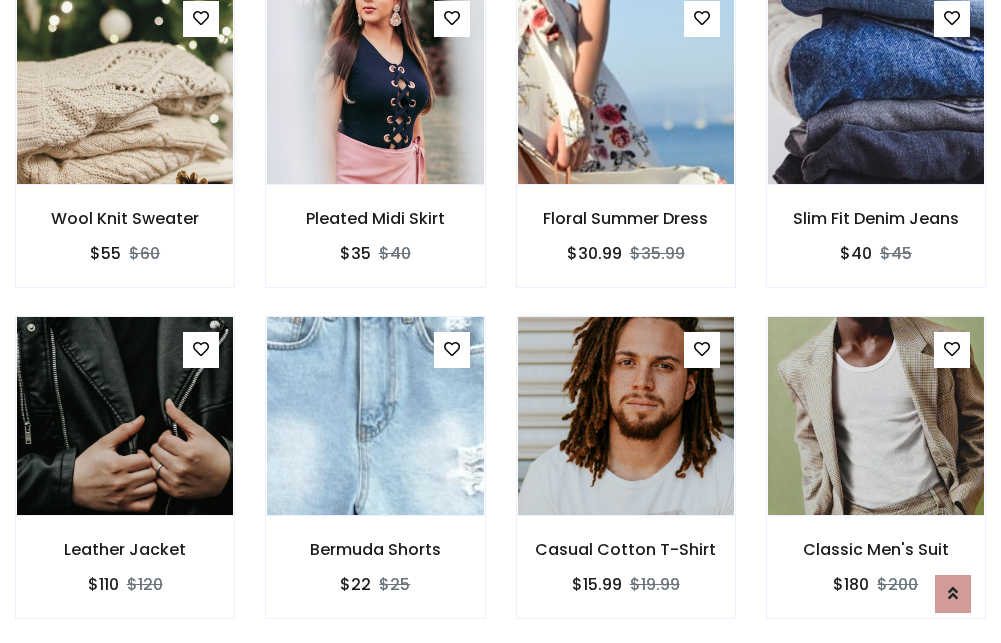 click on "Casual Cotton T-Shirt
$15.99
$19.99" at bounding box center (626, 481) 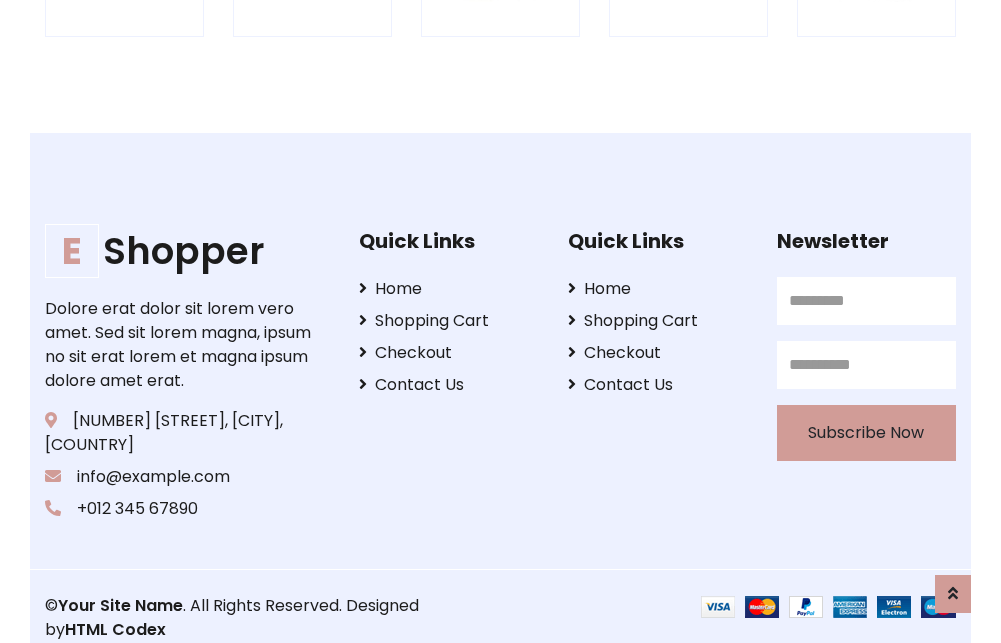 scroll, scrollTop: 3807, scrollLeft: 0, axis: vertical 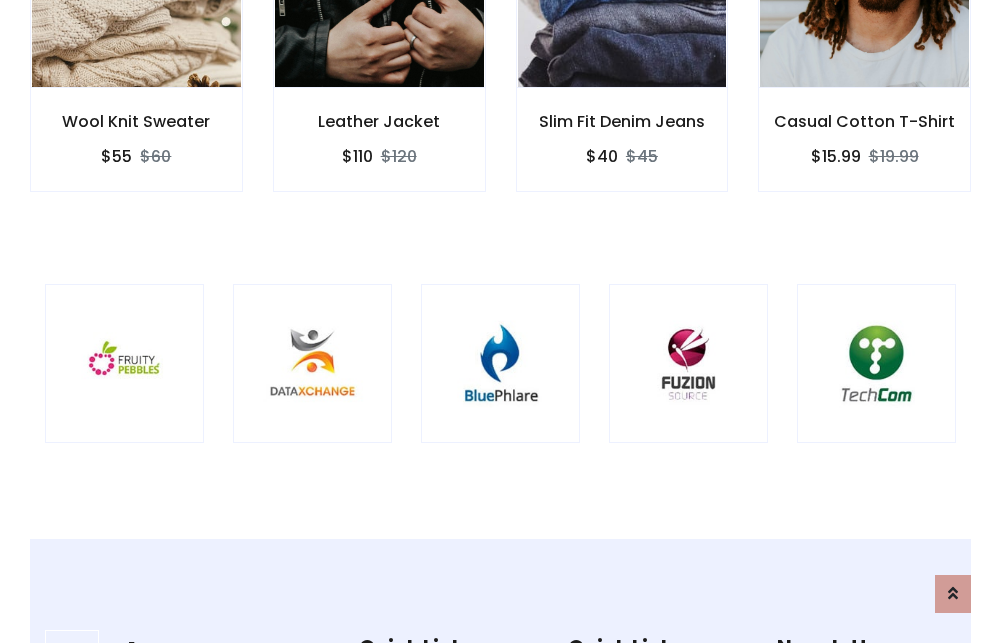 click at bounding box center (500, 363) 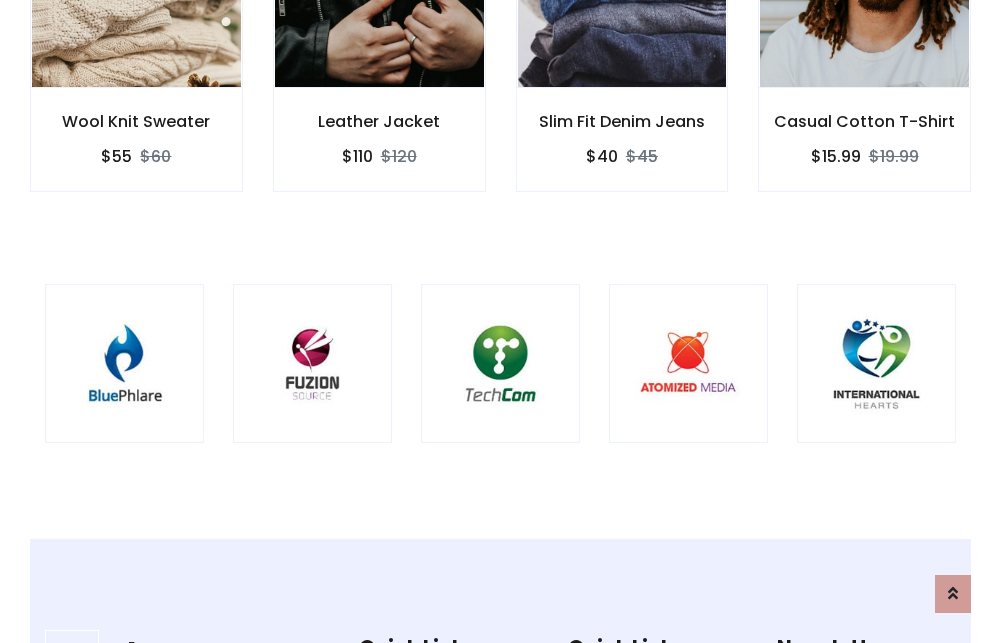 click at bounding box center (500, 363) 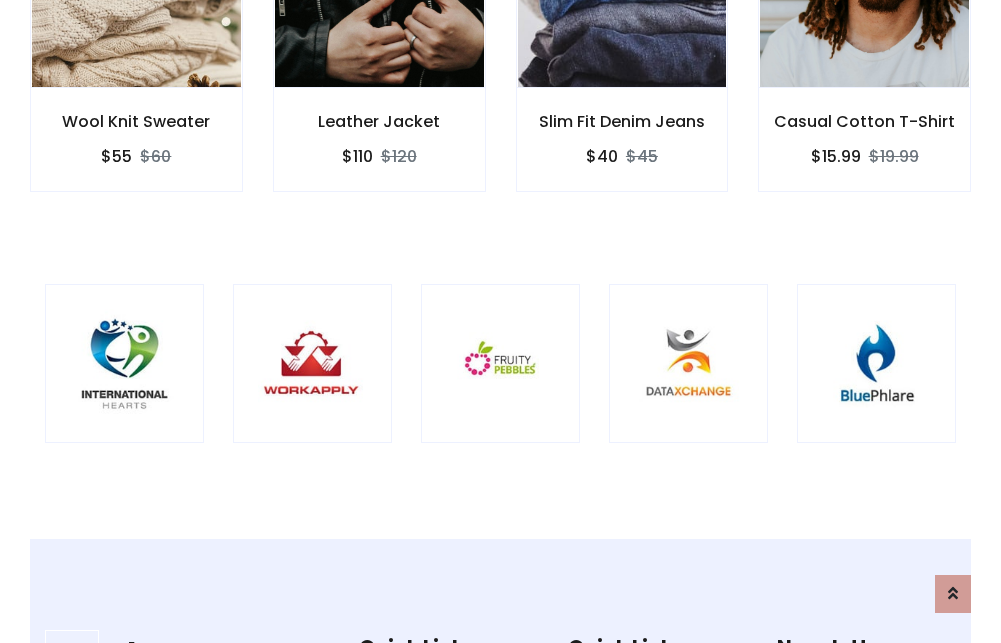 scroll, scrollTop: 0, scrollLeft: 0, axis: both 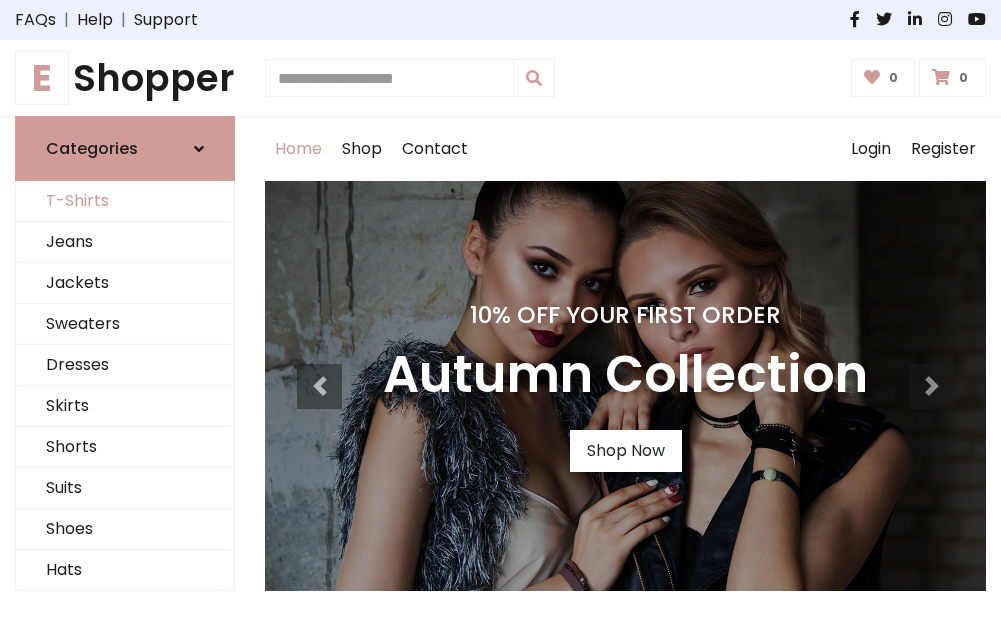 click on "T-Shirts" at bounding box center [125, 201] 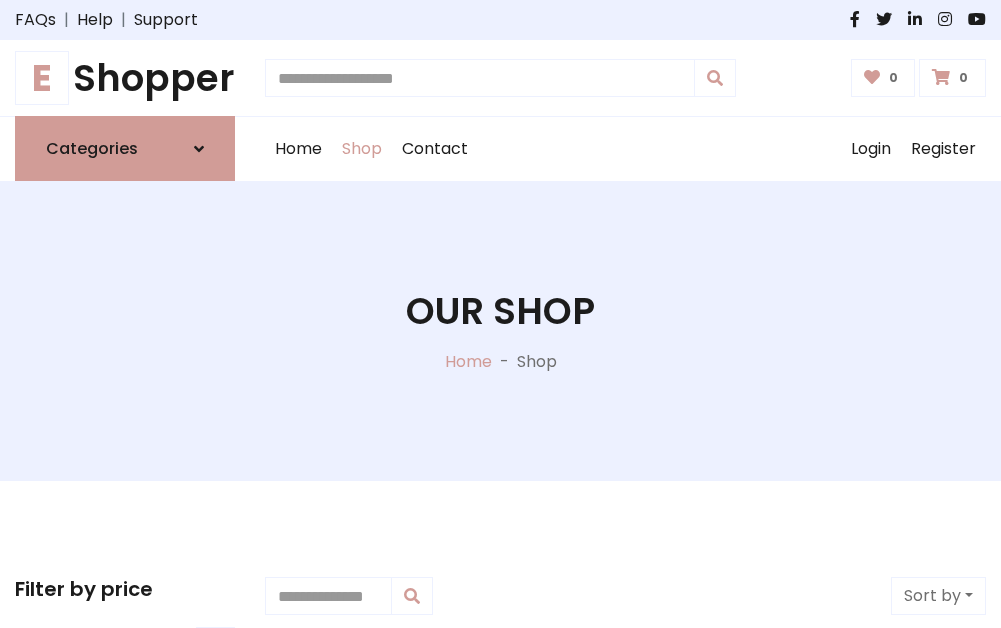 scroll, scrollTop: 802, scrollLeft: 0, axis: vertical 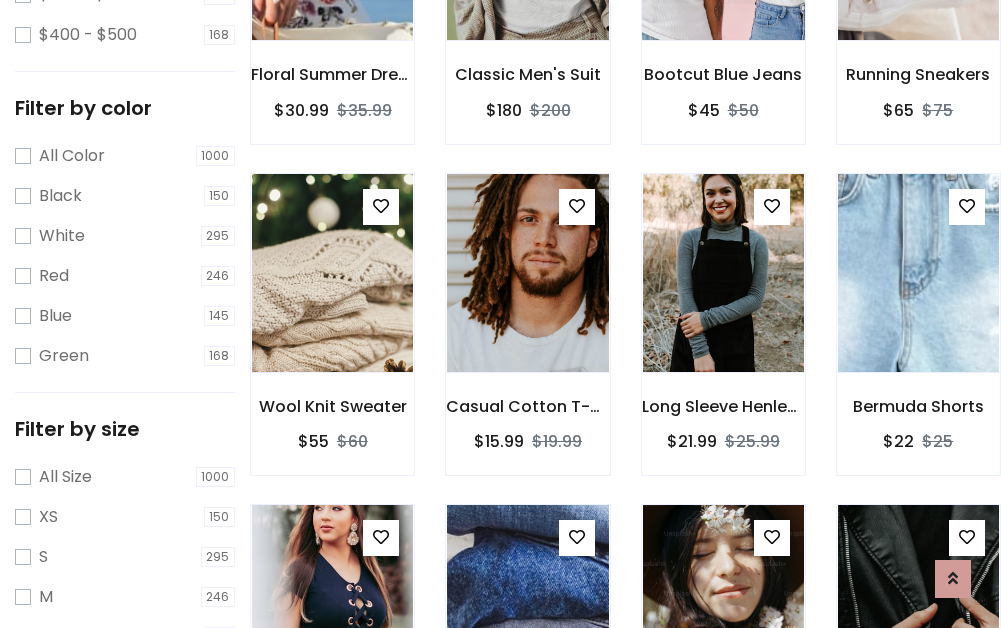 click at bounding box center [723, -59] 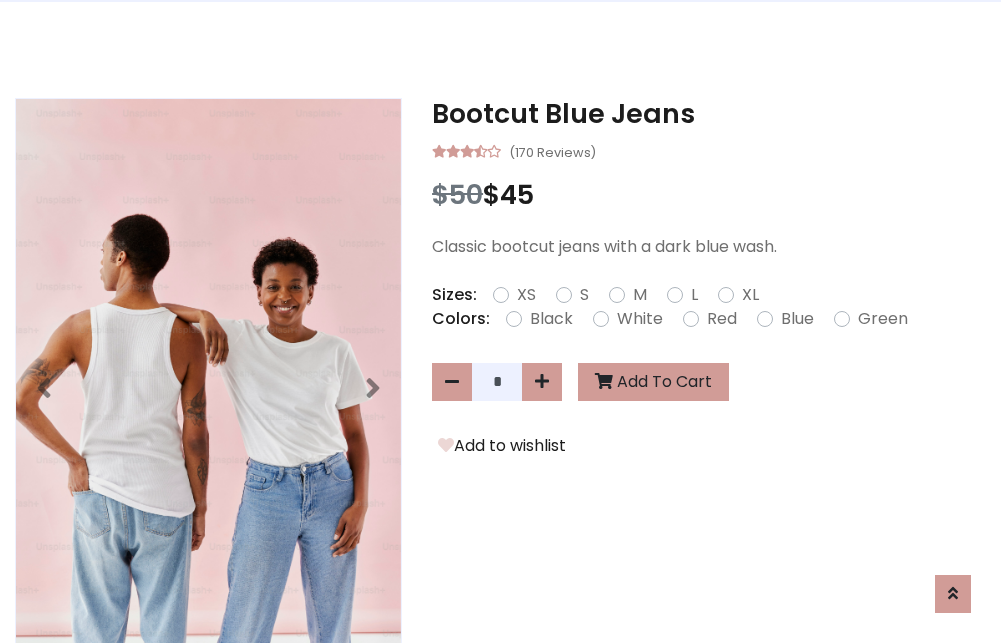 scroll, scrollTop: 0, scrollLeft: 0, axis: both 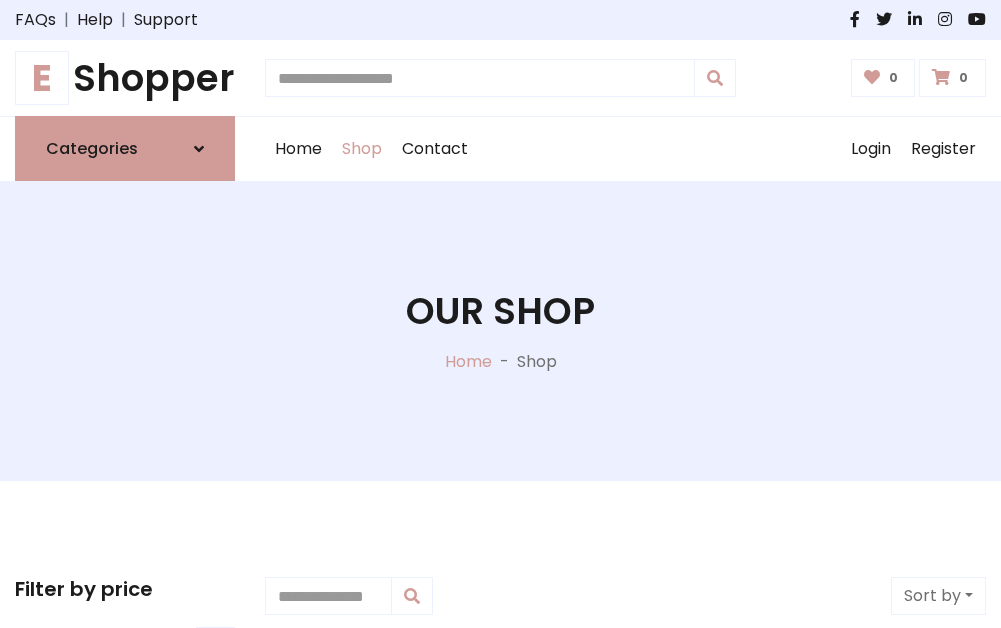 click on "E Shopper" at bounding box center (125, 78) 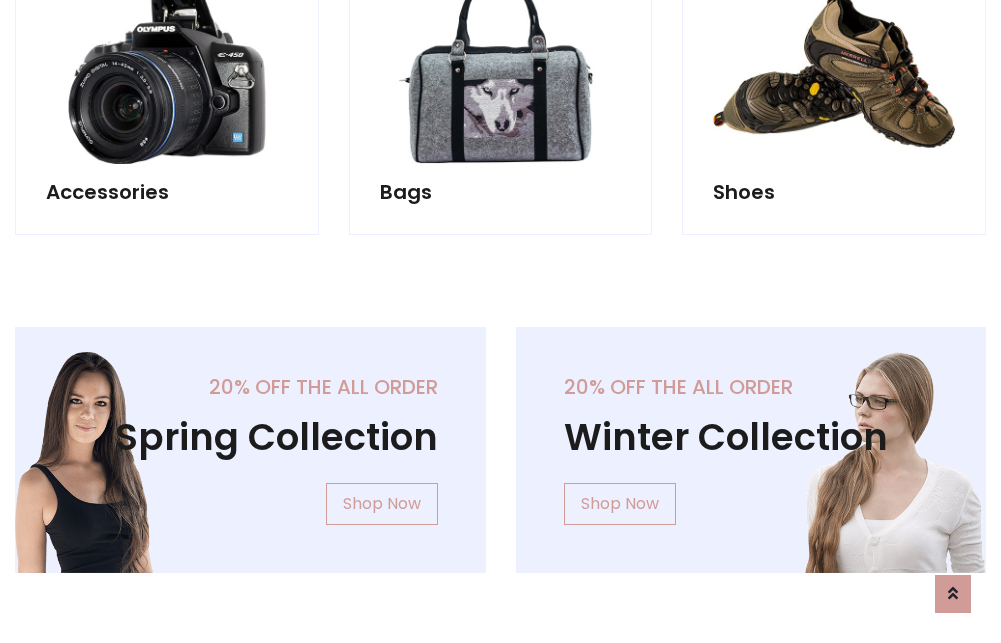 scroll, scrollTop: 1943, scrollLeft: 0, axis: vertical 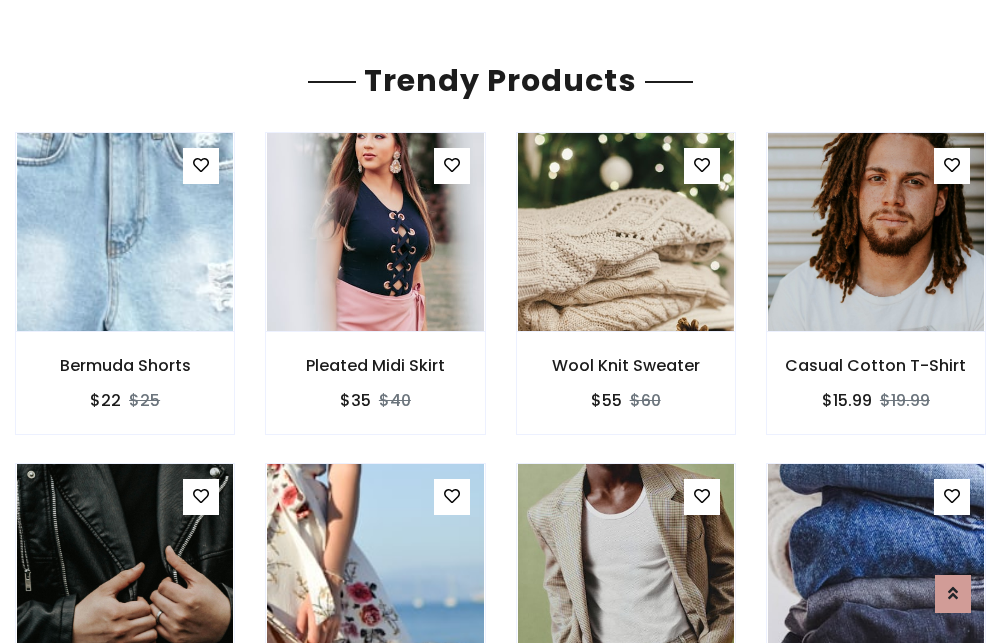click on "Shop" at bounding box center [362, -1794] 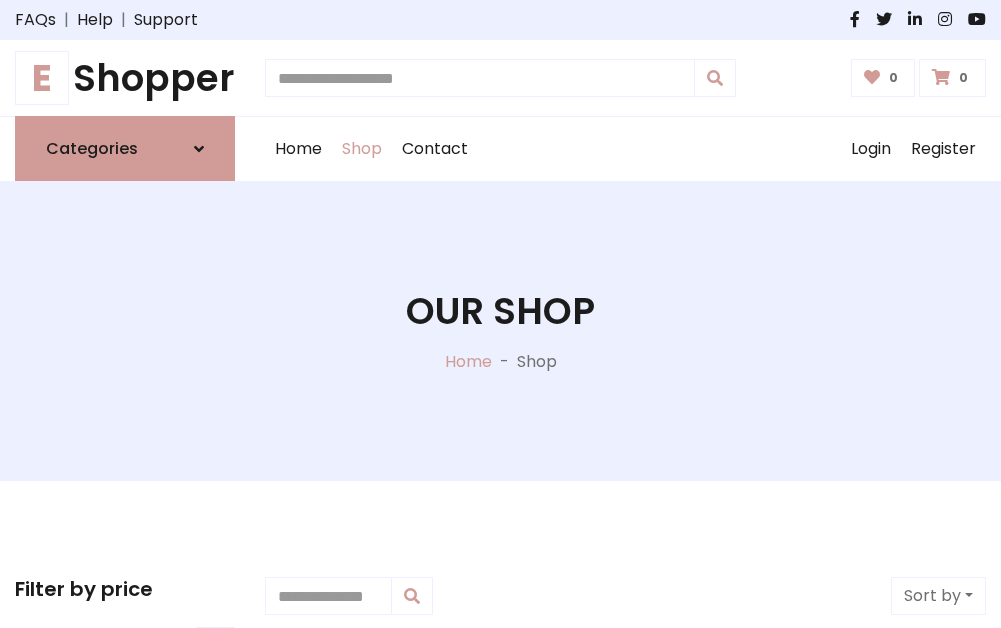 scroll, scrollTop: 0, scrollLeft: 0, axis: both 